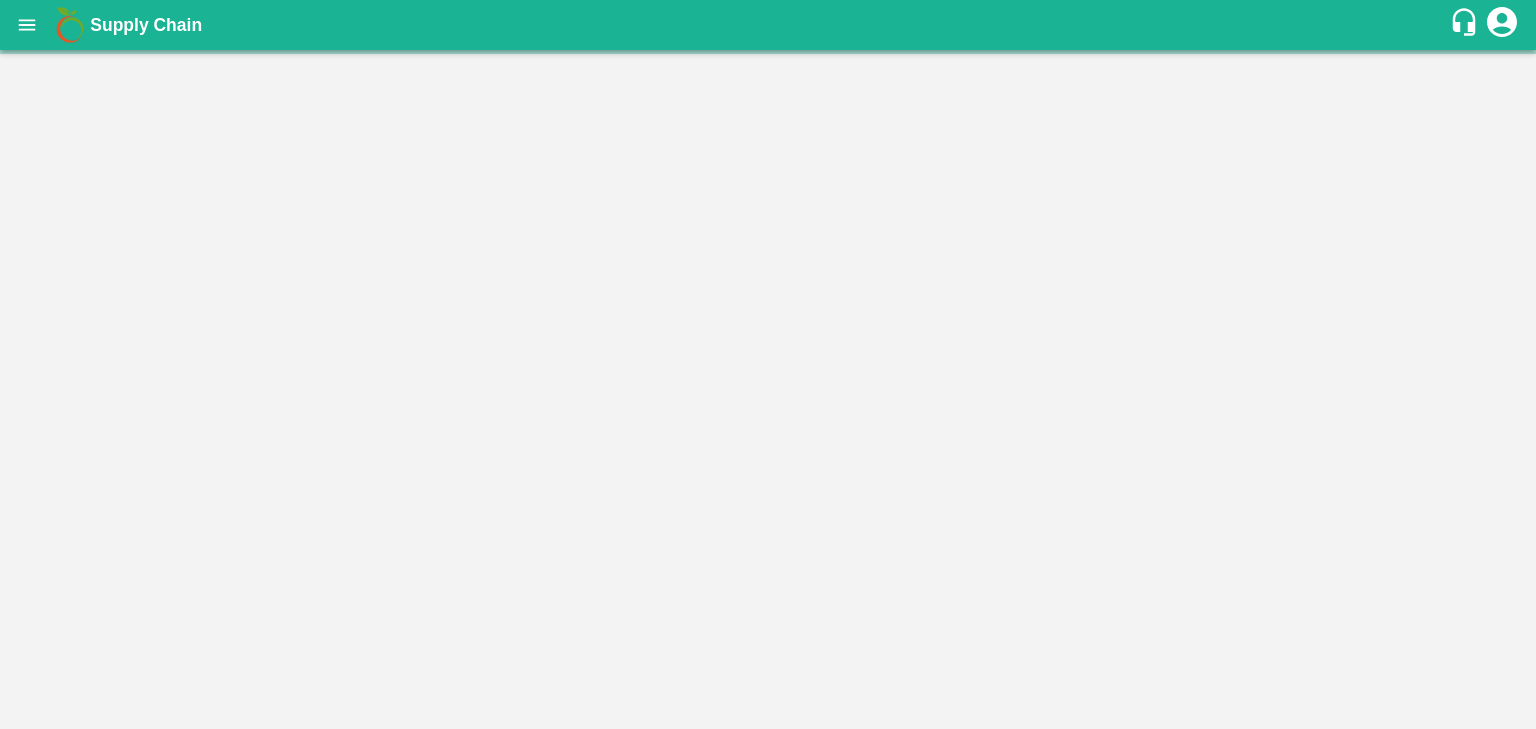 scroll, scrollTop: 0, scrollLeft: 0, axis: both 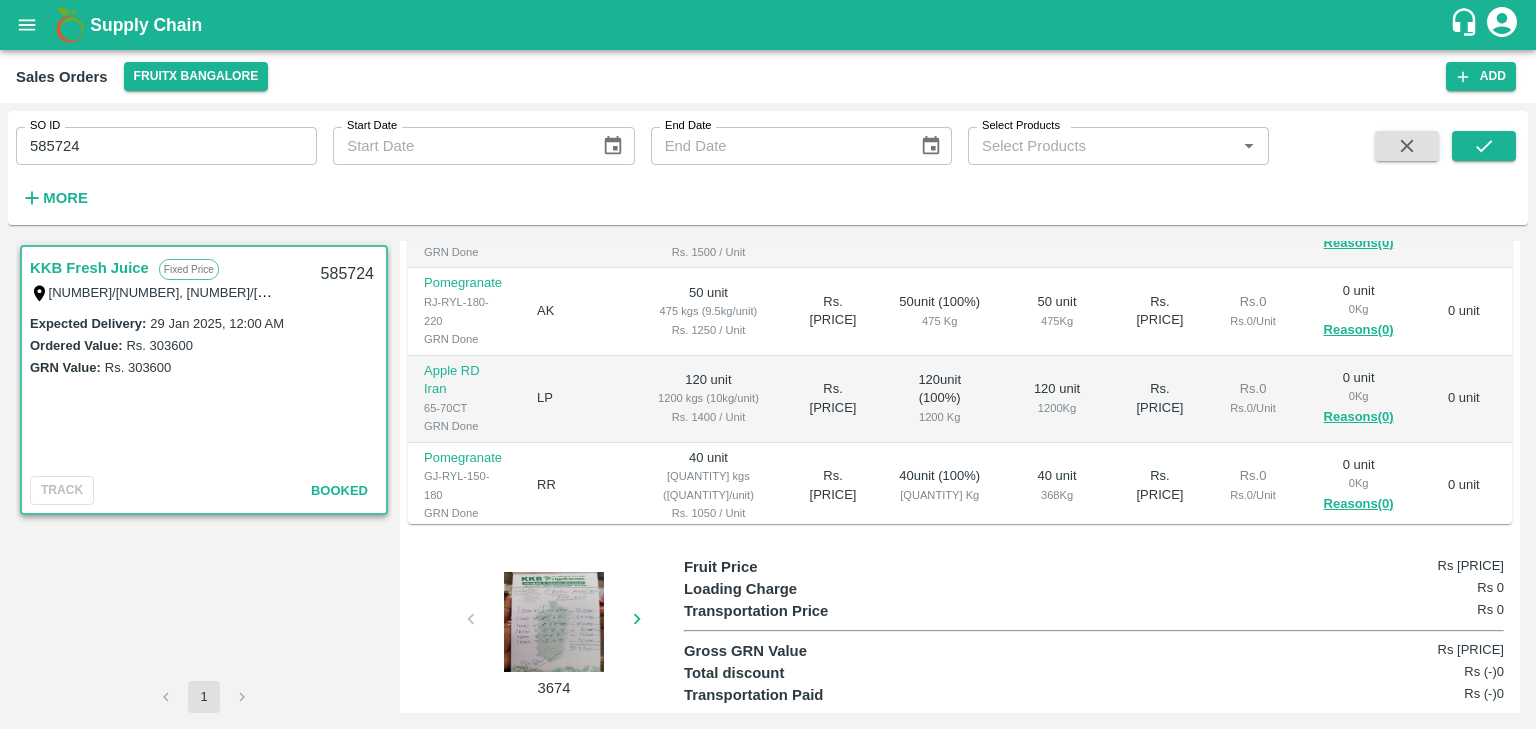 click at bounding box center [554, 622] 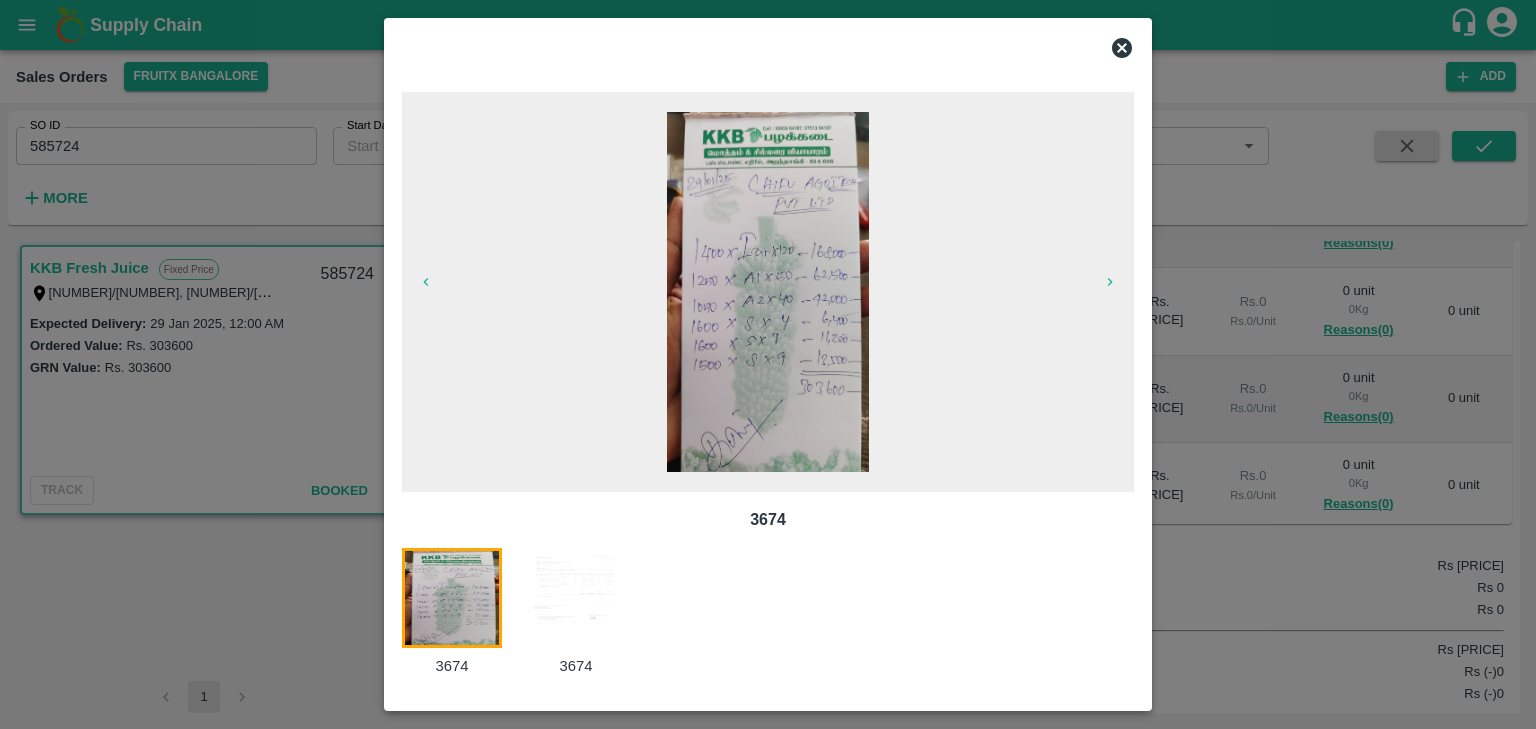 click at bounding box center (576, 598) 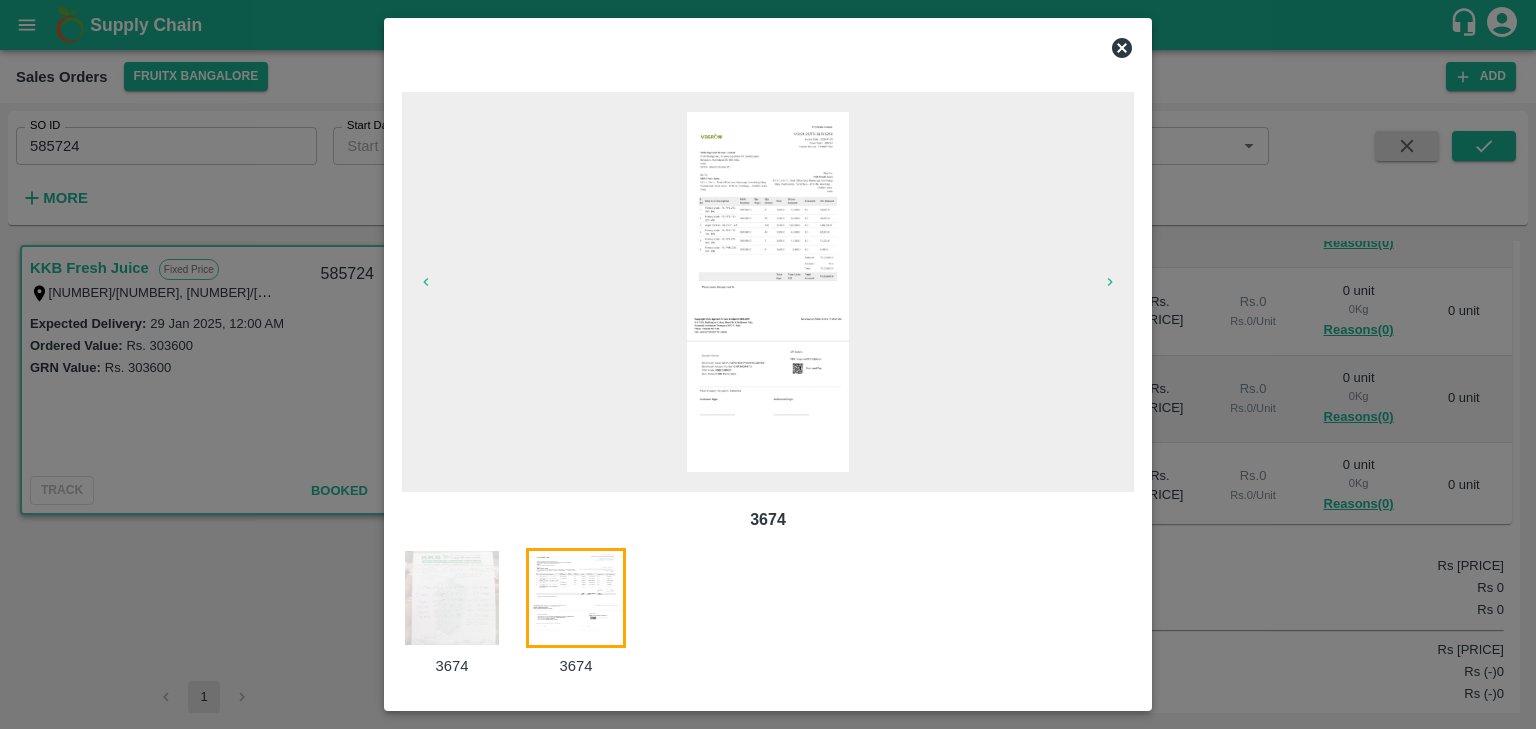 scroll, scrollTop: 0, scrollLeft: 0, axis: both 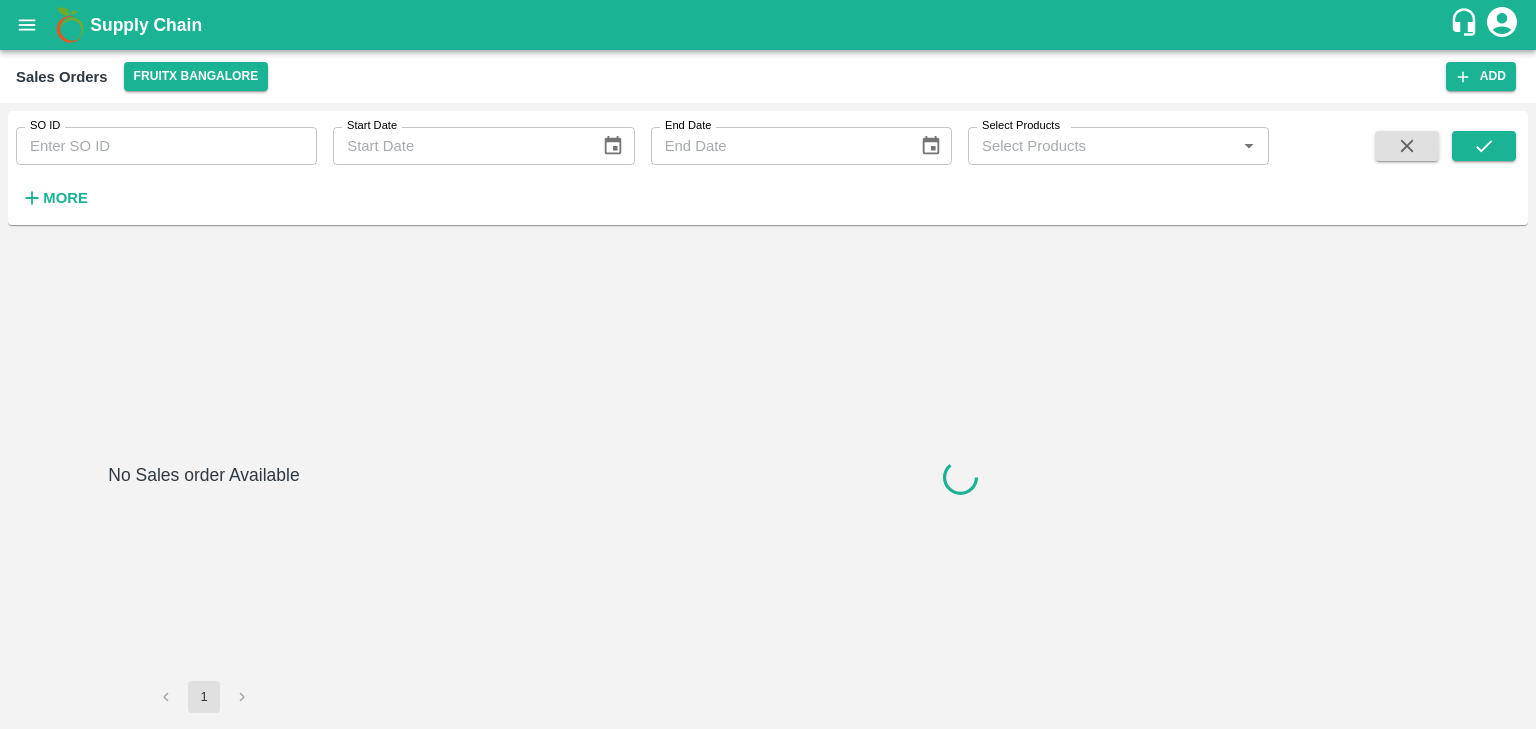 type on "587537" 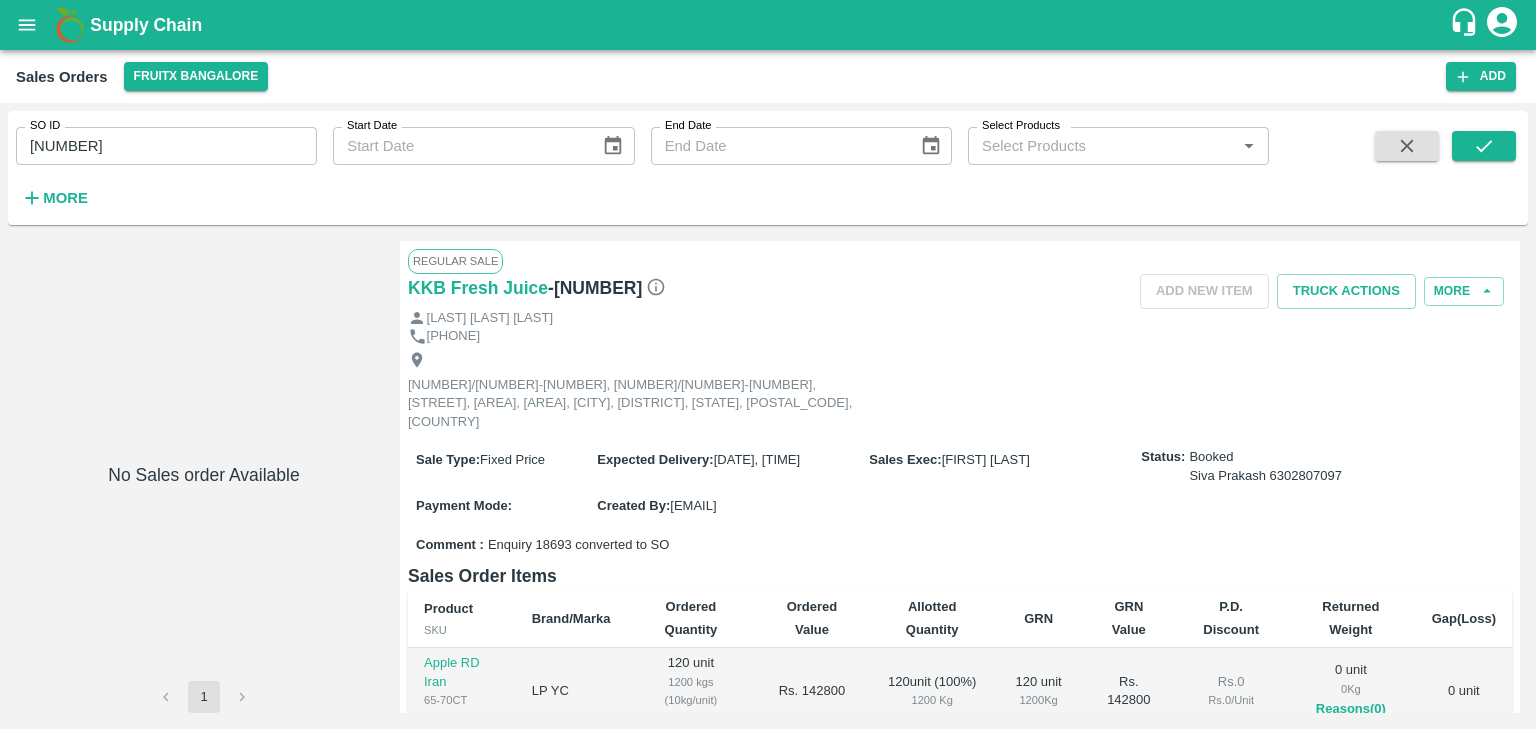 scroll, scrollTop: 288, scrollLeft: 0, axis: vertical 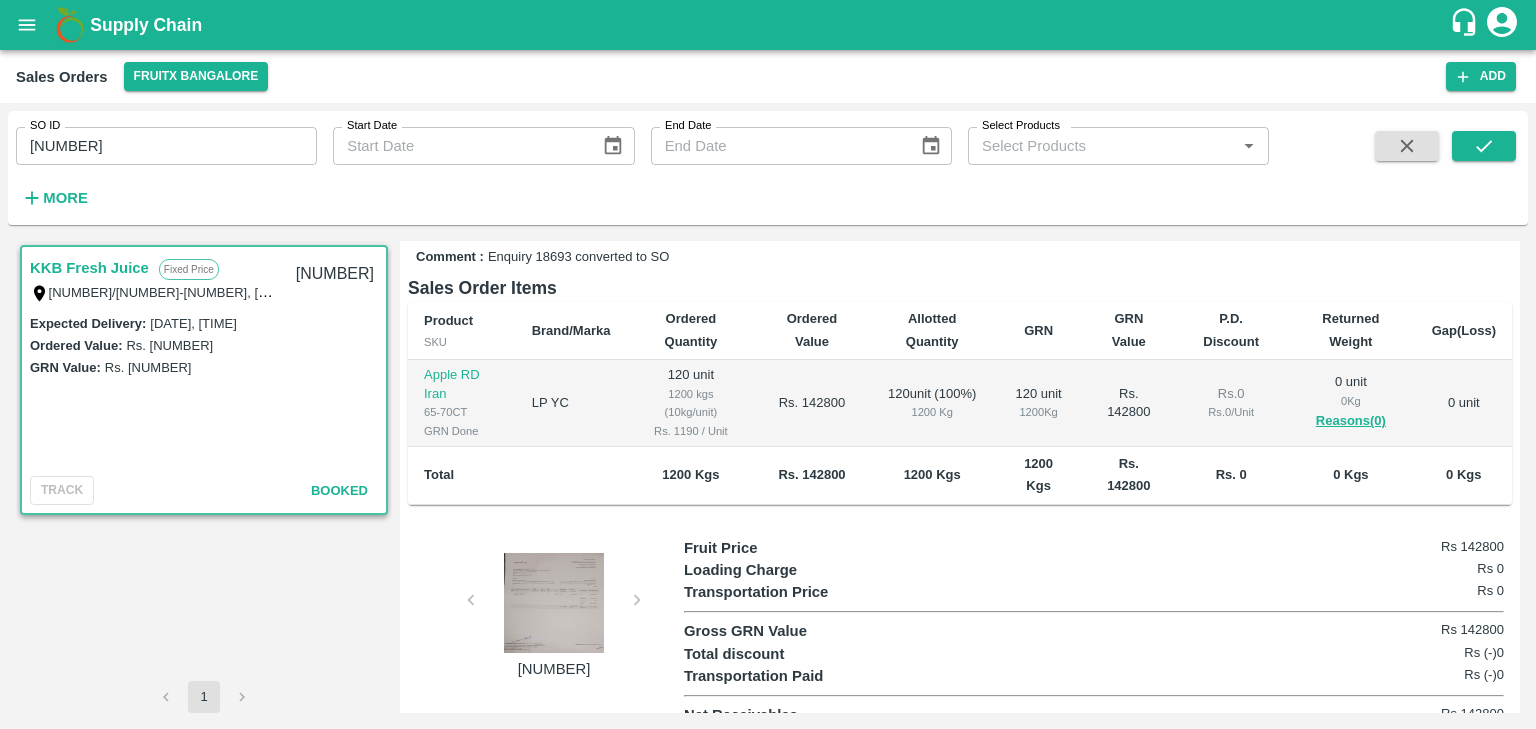 click at bounding box center [554, 603] 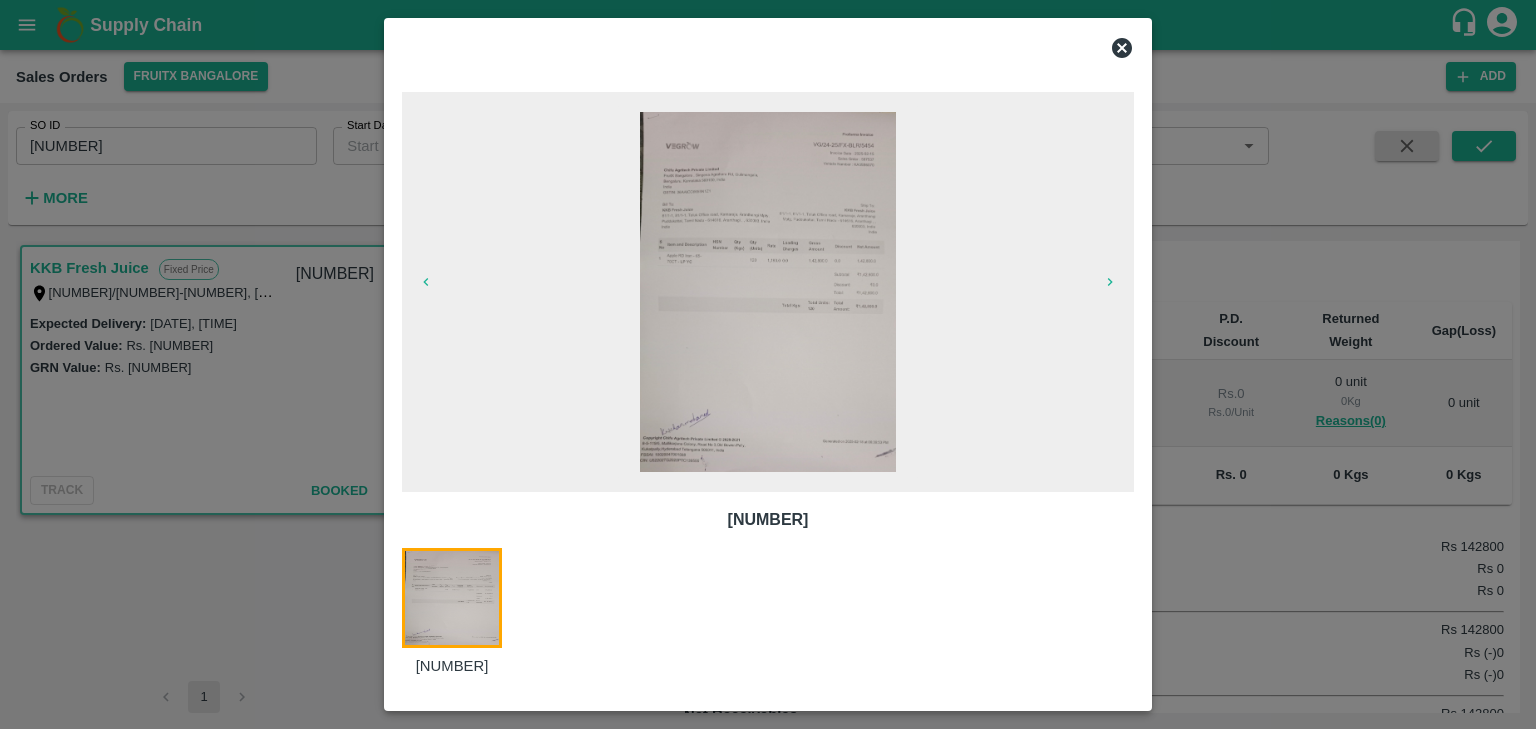 click at bounding box center (768, 292) 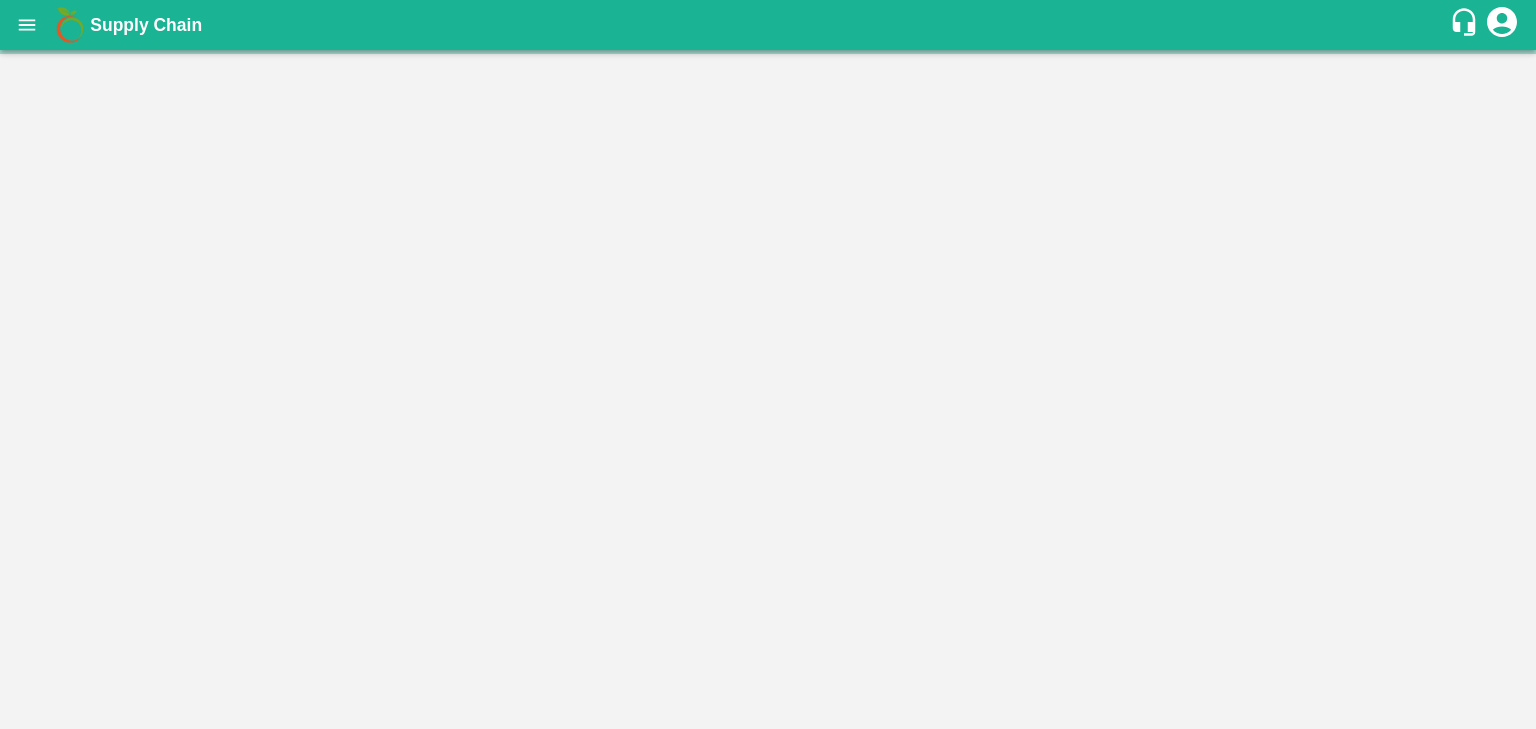 scroll, scrollTop: 0, scrollLeft: 0, axis: both 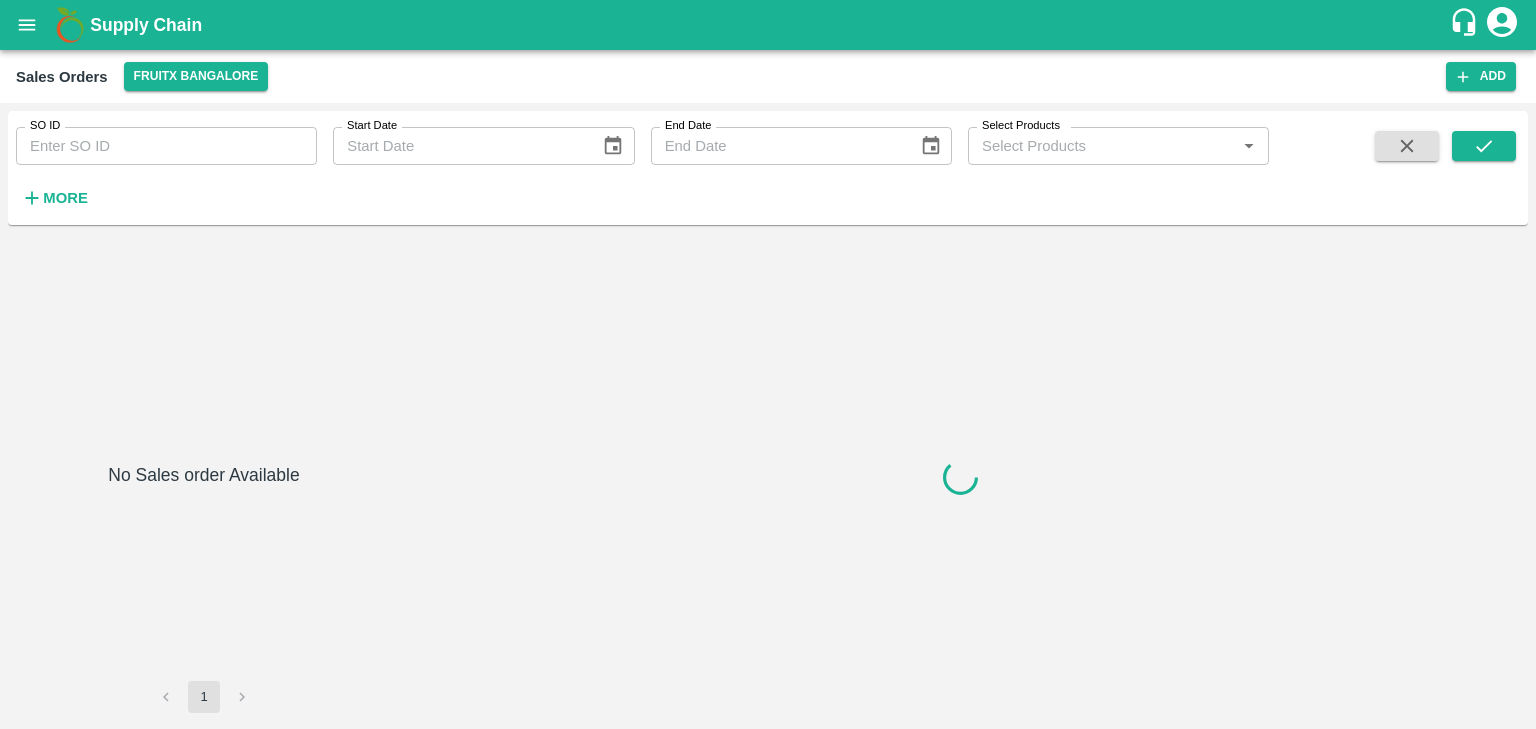 type on "558689" 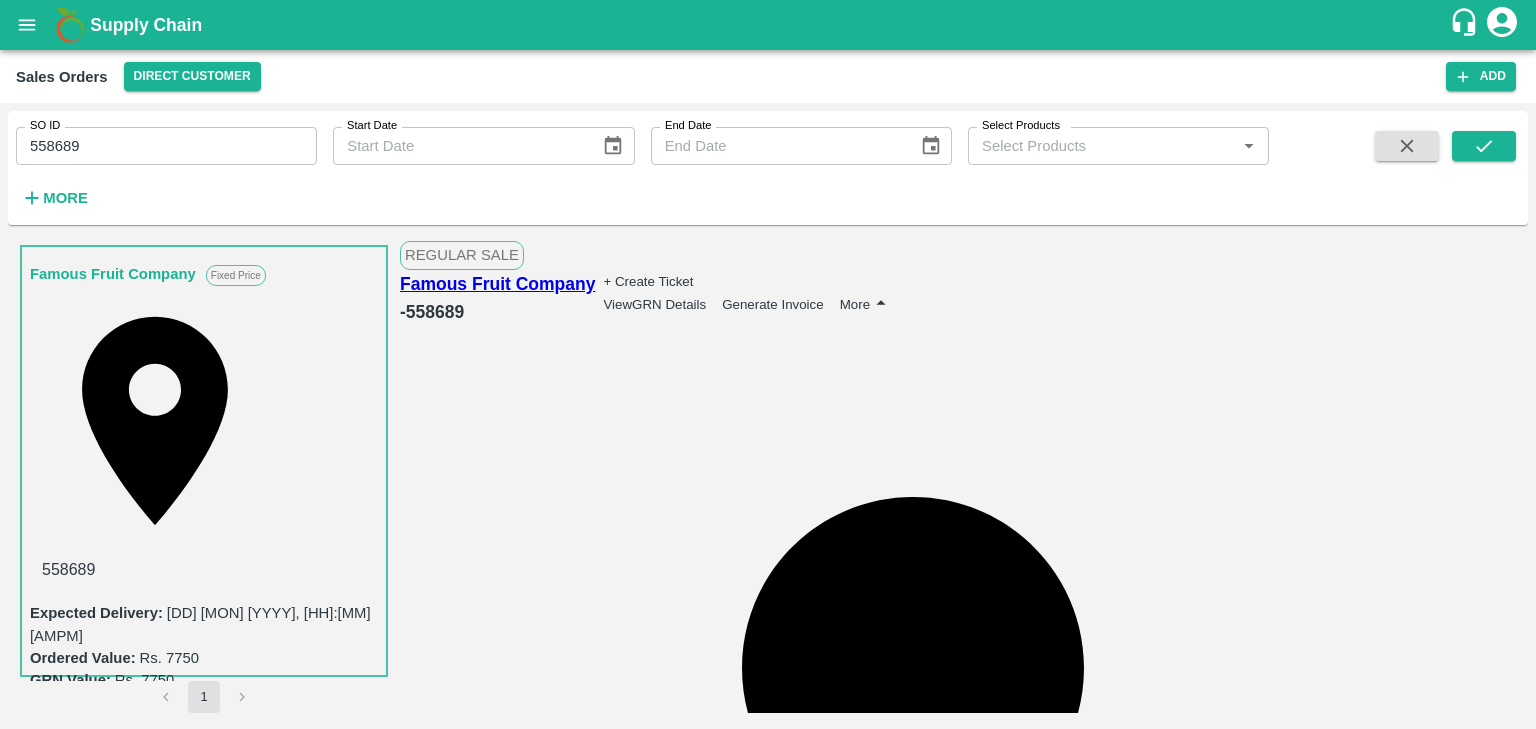 scroll, scrollTop: 348, scrollLeft: 0, axis: vertical 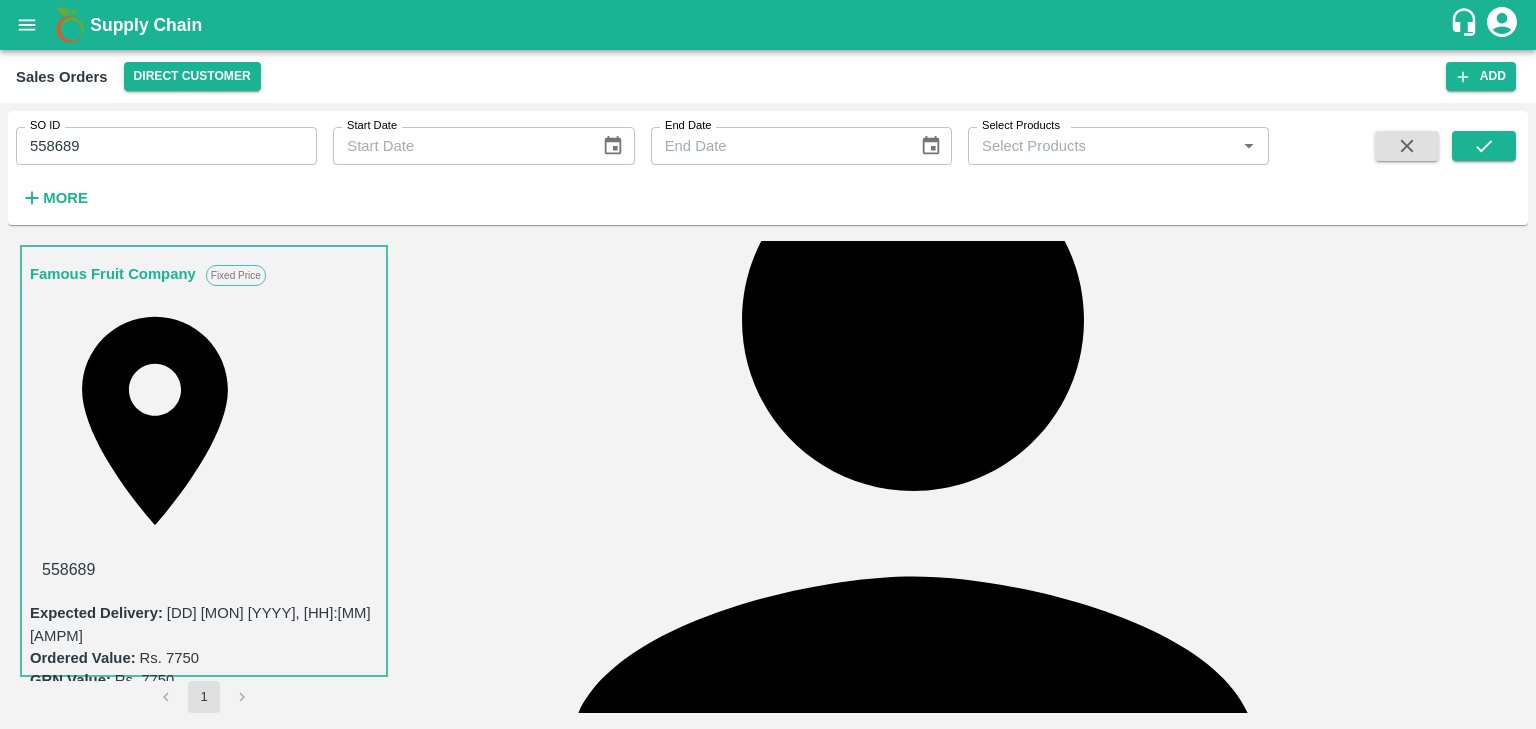 click at bounding box center (474, 3210) 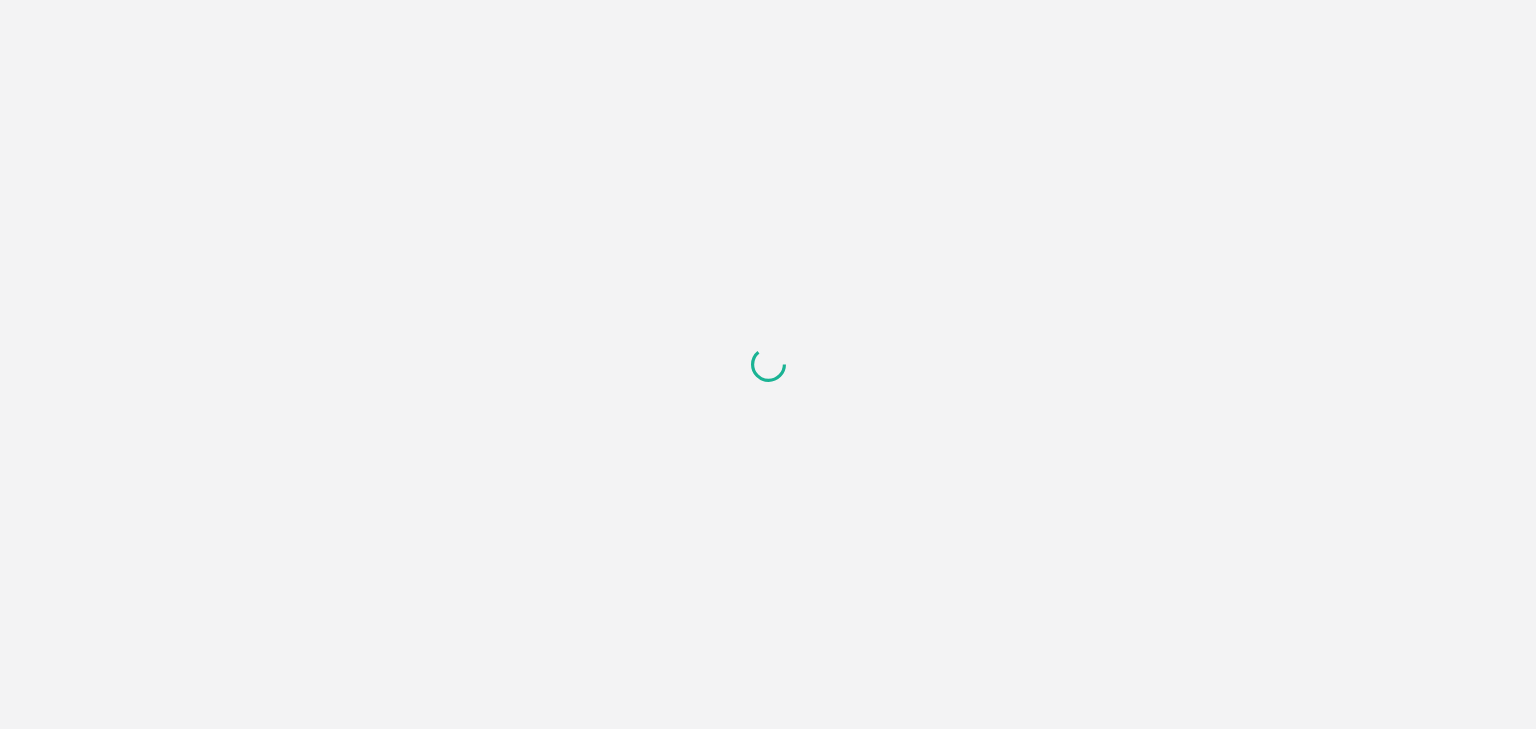 scroll, scrollTop: 0, scrollLeft: 0, axis: both 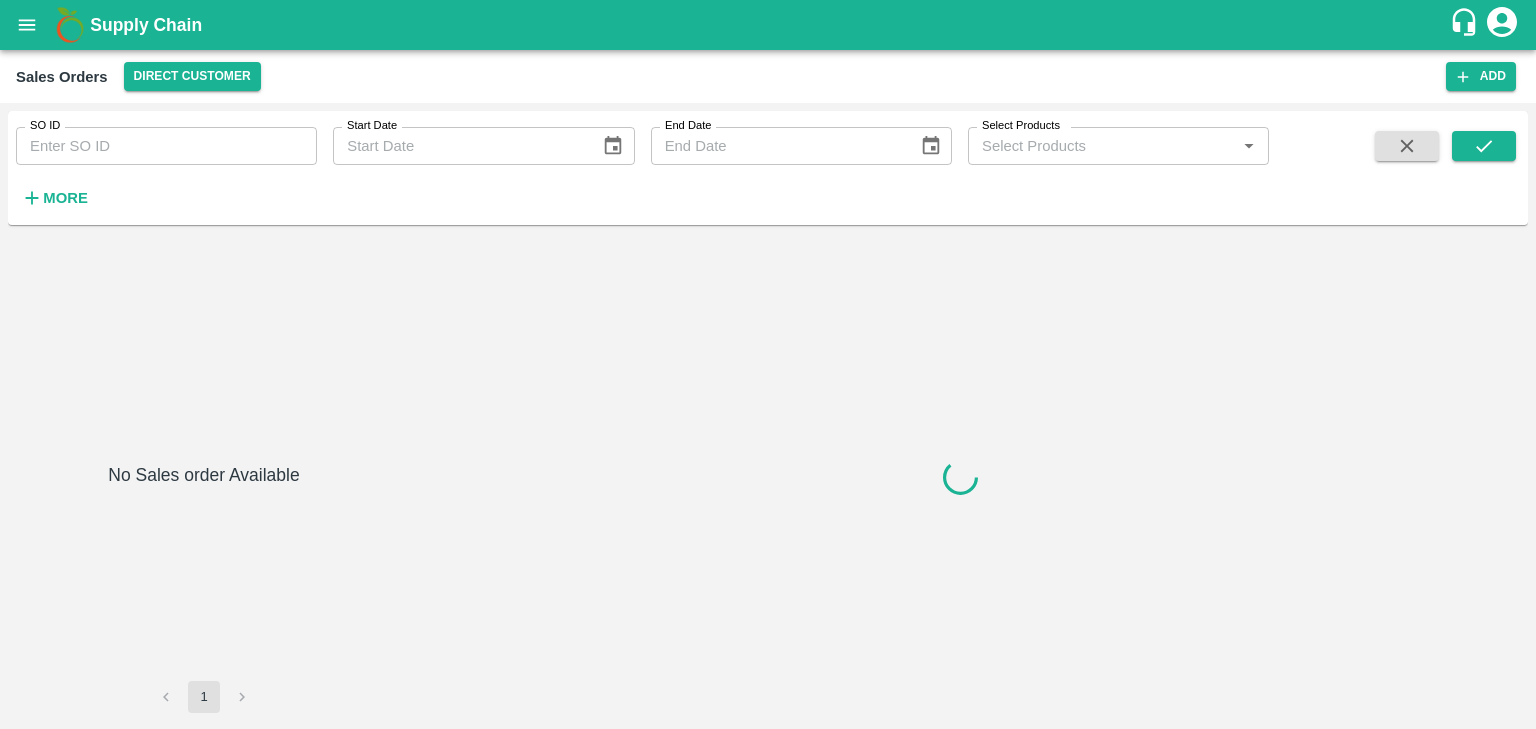type on "[NUMBER]" 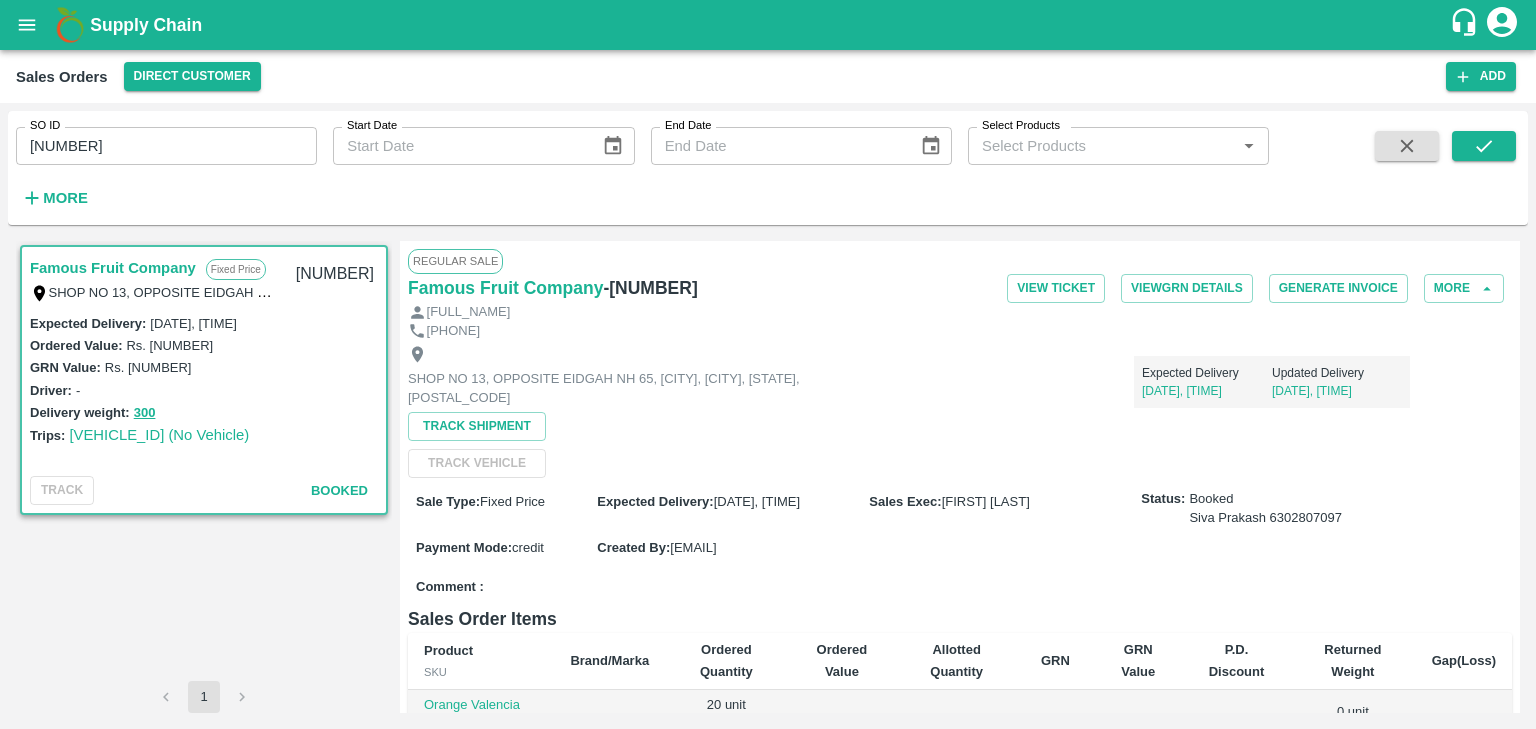 scroll, scrollTop: 348, scrollLeft: 0, axis: vertical 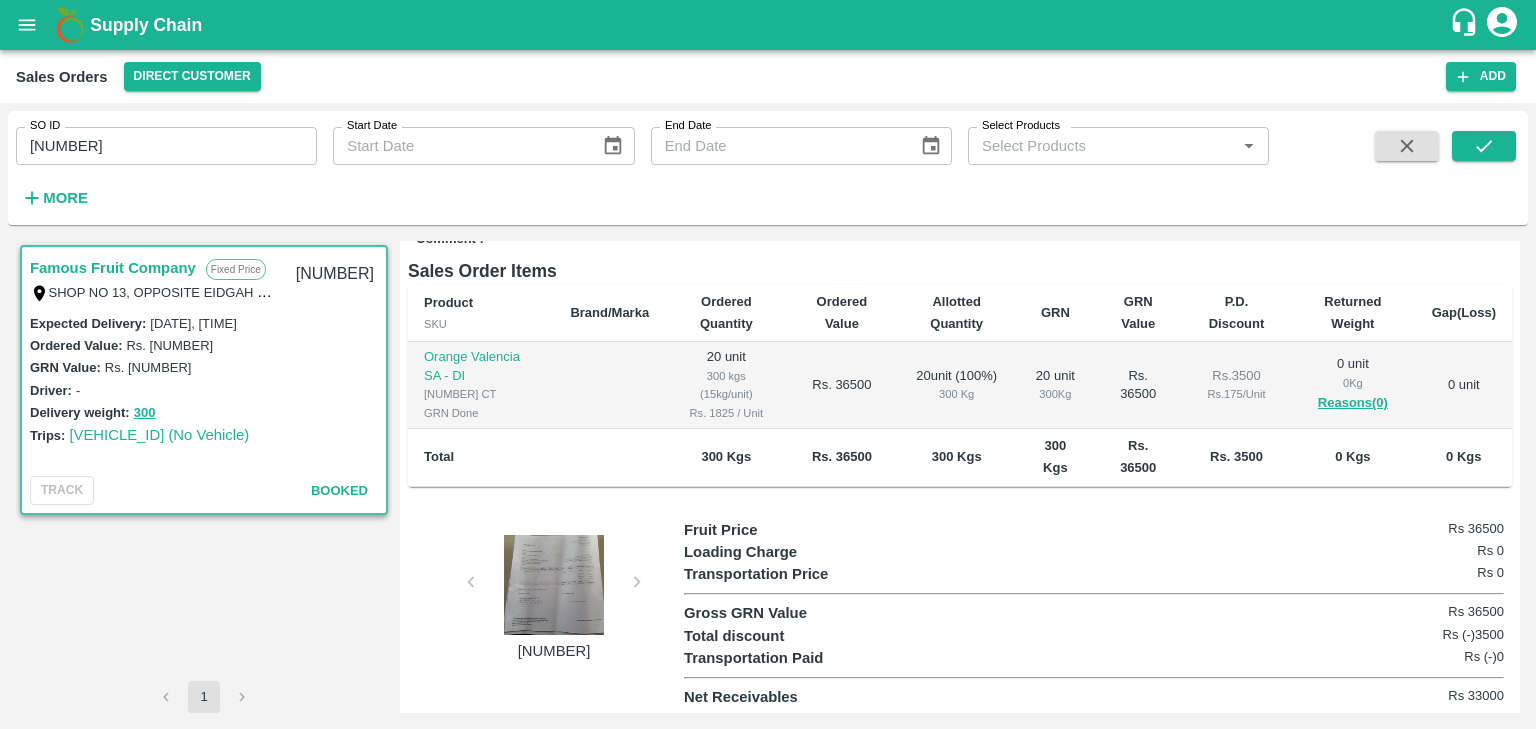 click at bounding box center [554, 585] 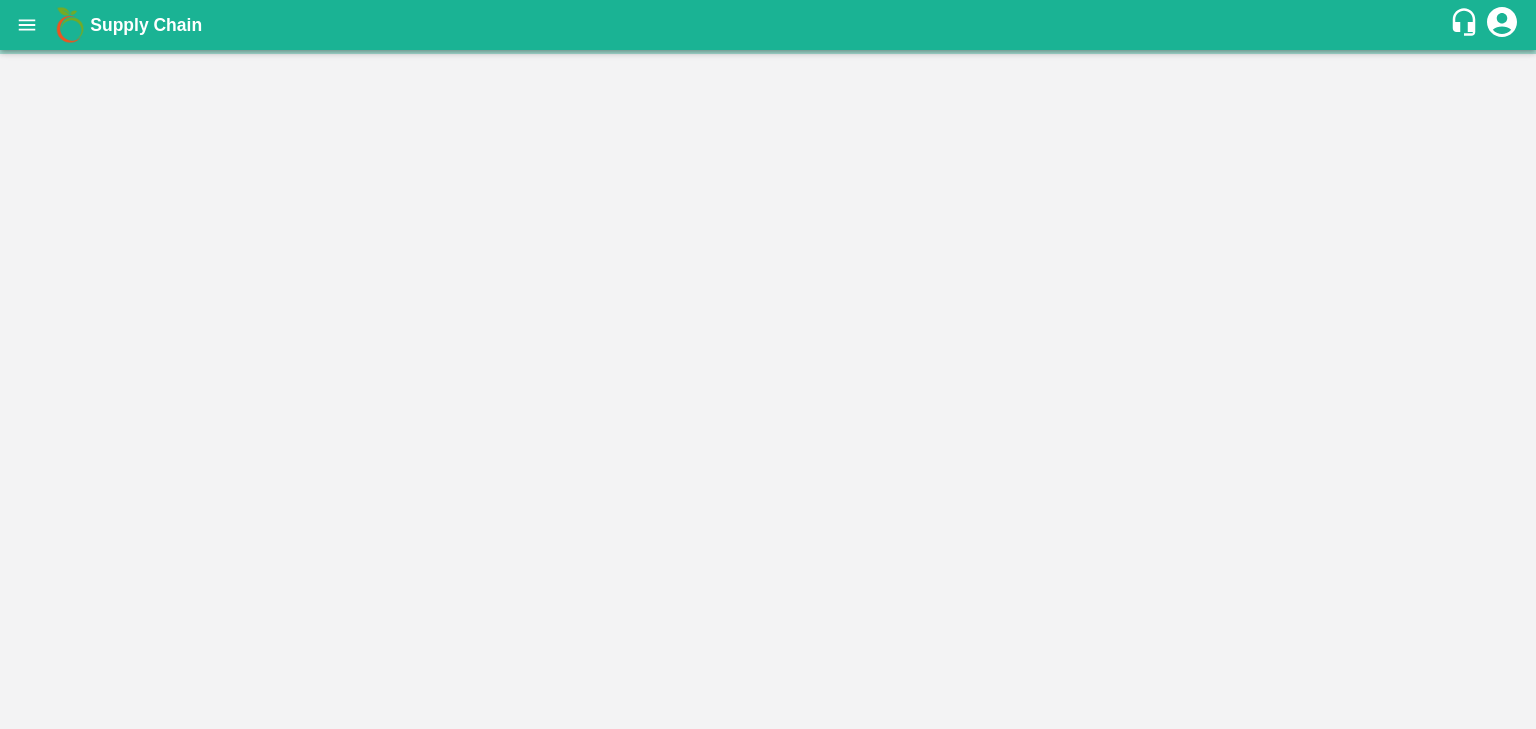 scroll, scrollTop: 0, scrollLeft: 0, axis: both 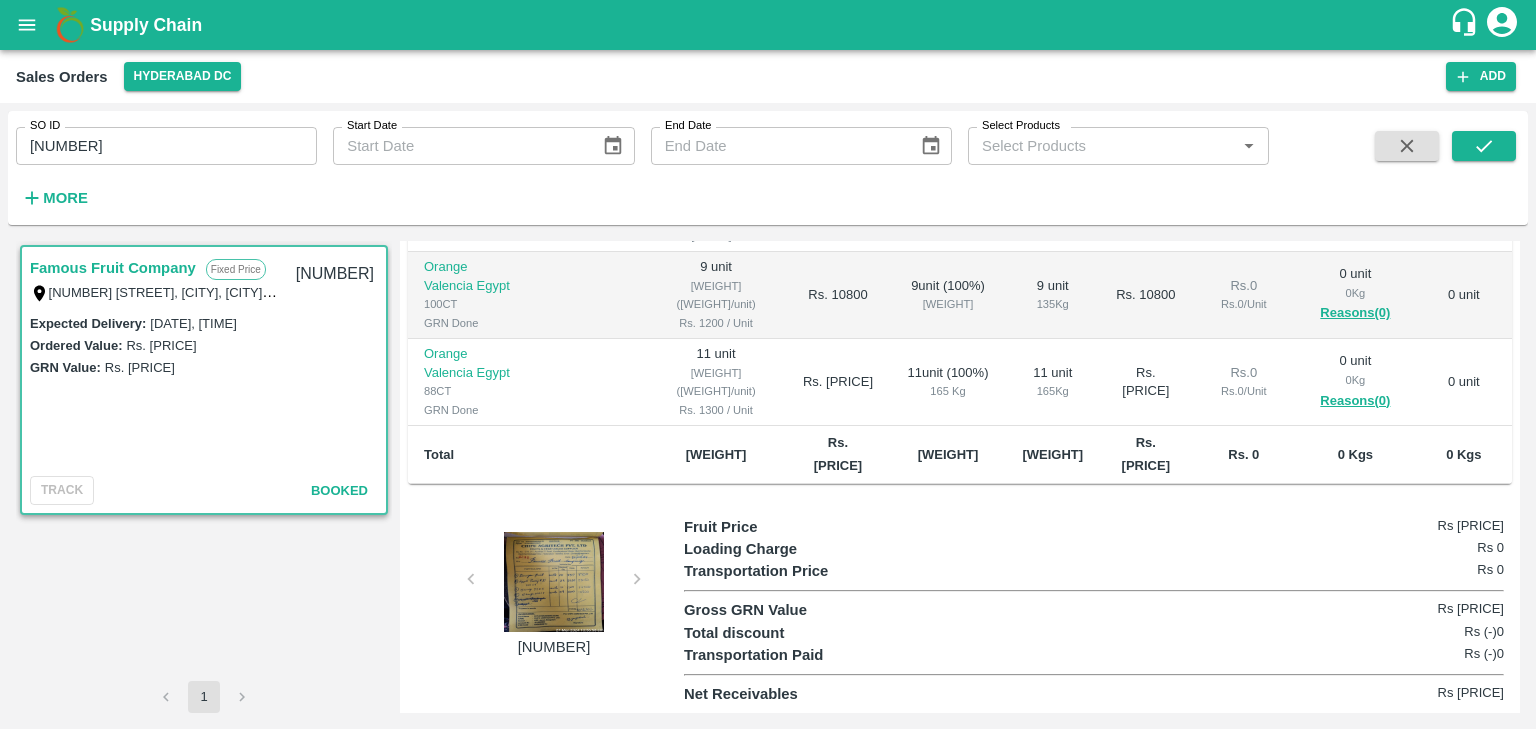 click at bounding box center [554, 582] 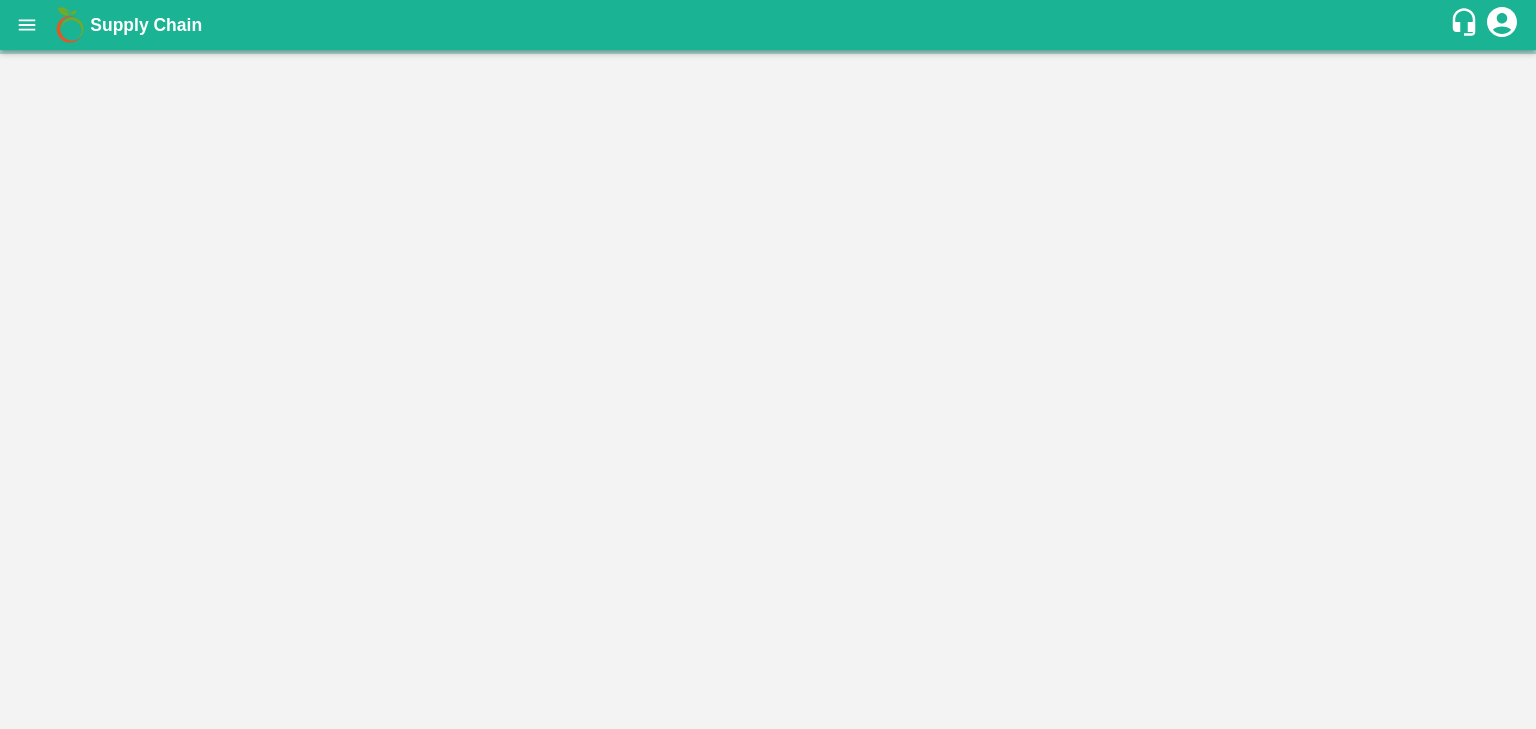 scroll, scrollTop: 0, scrollLeft: 0, axis: both 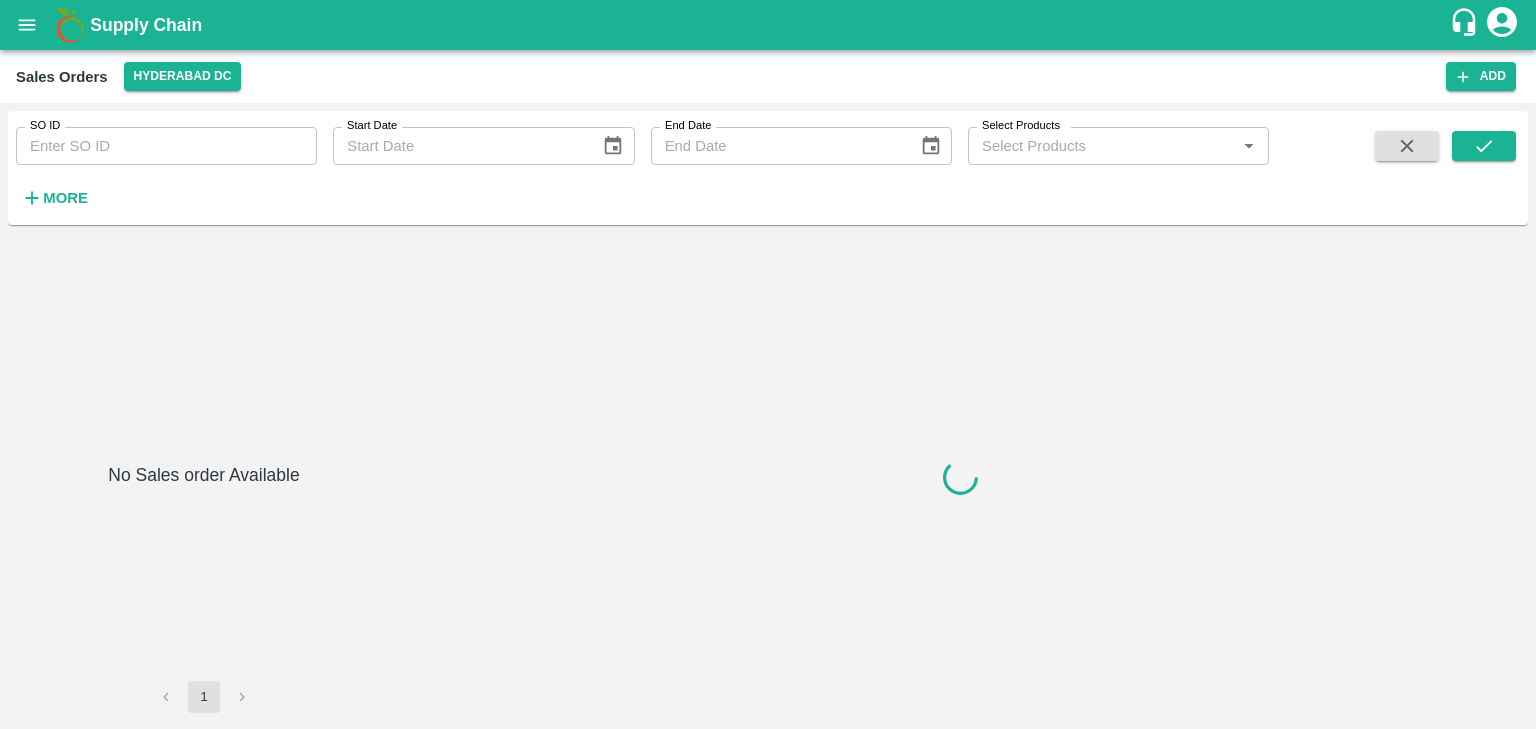 type on "482791" 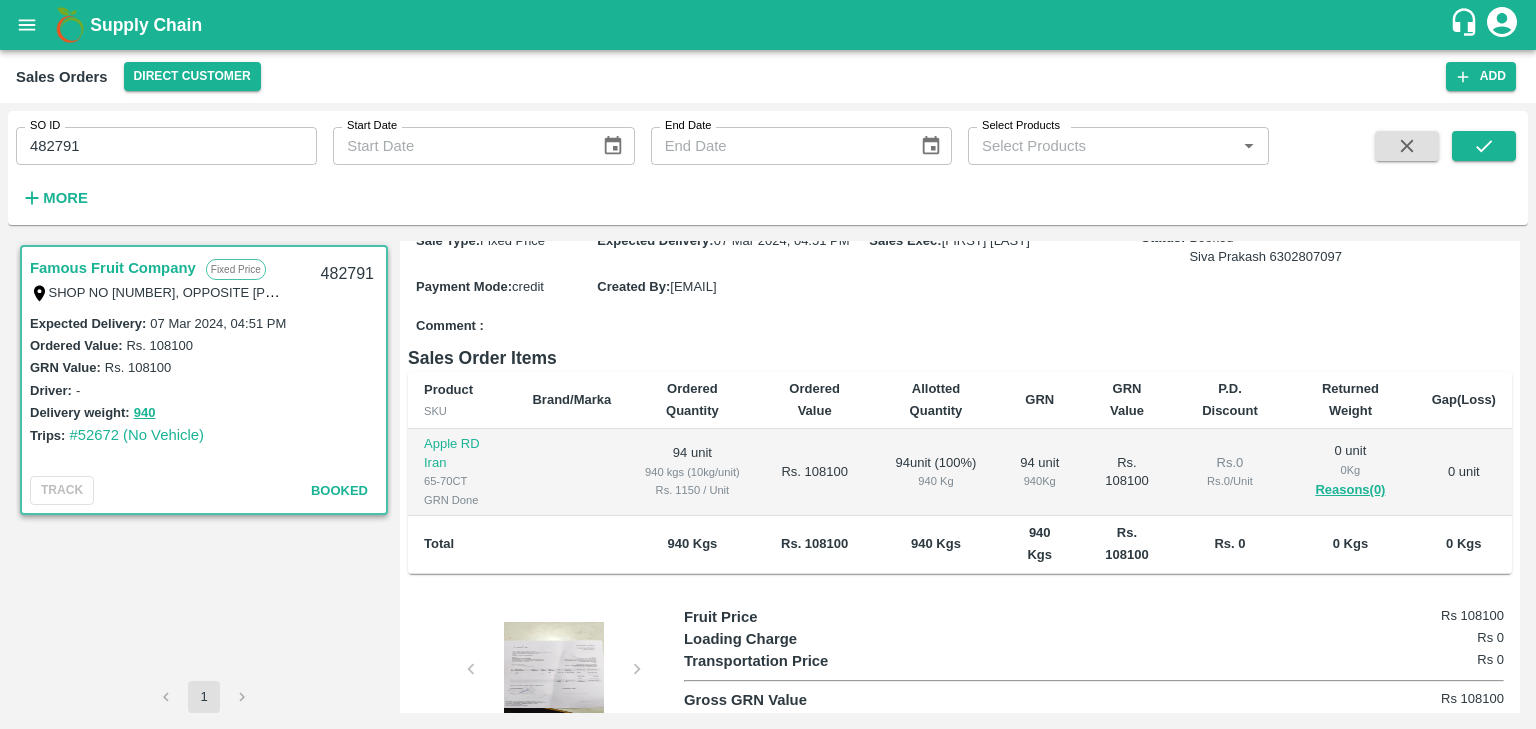 scroll, scrollTop: 348, scrollLeft: 0, axis: vertical 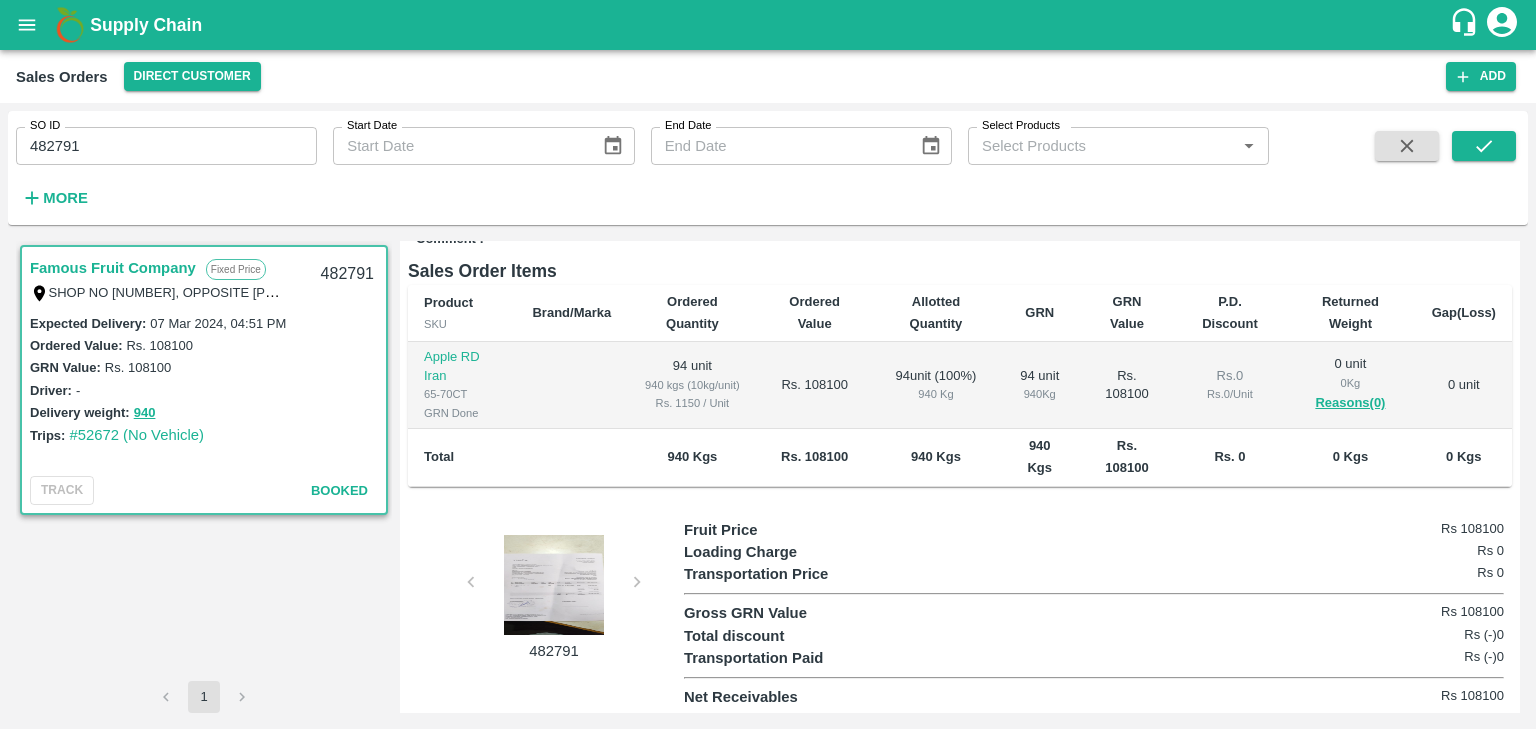 click at bounding box center [554, 585] 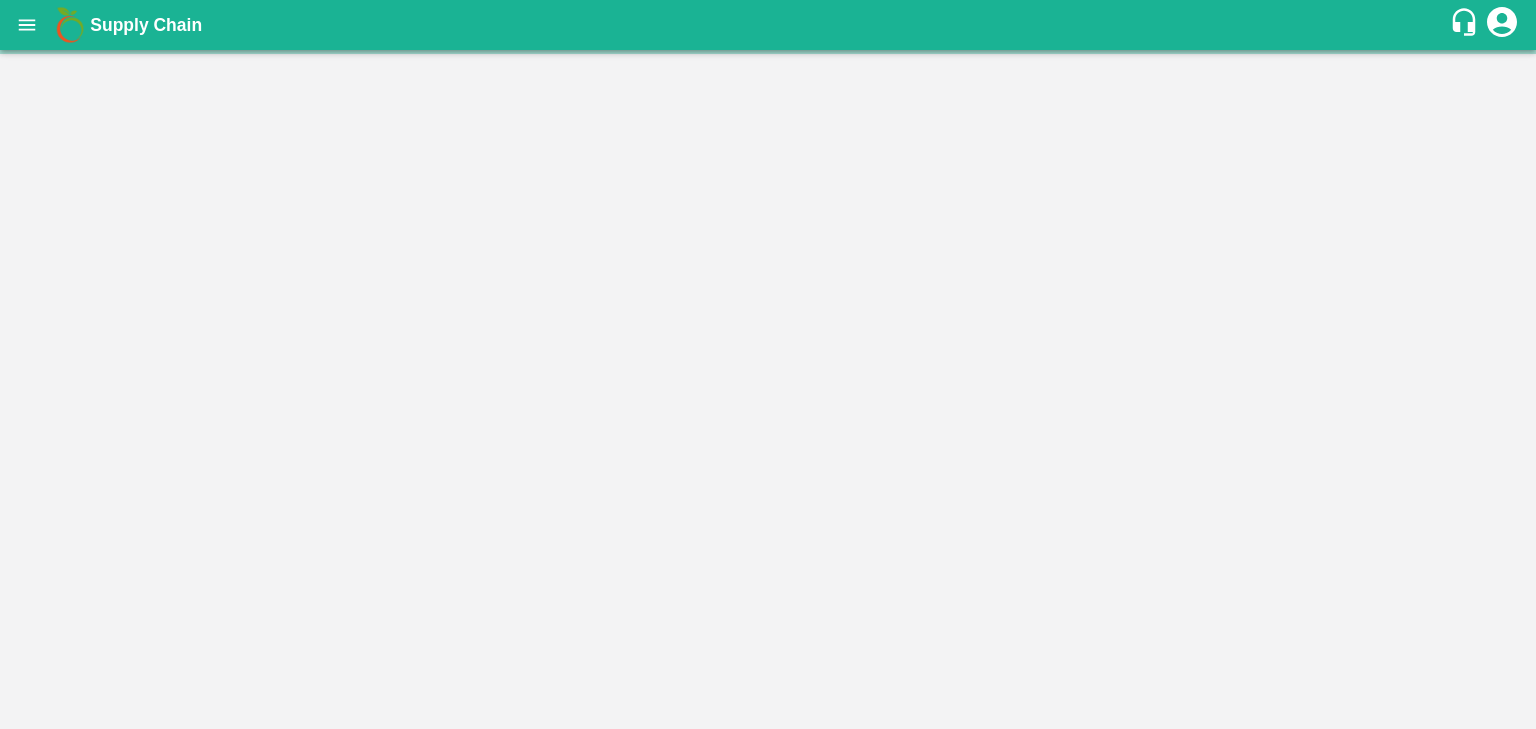 scroll, scrollTop: 0, scrollLeft: 0, axis: both 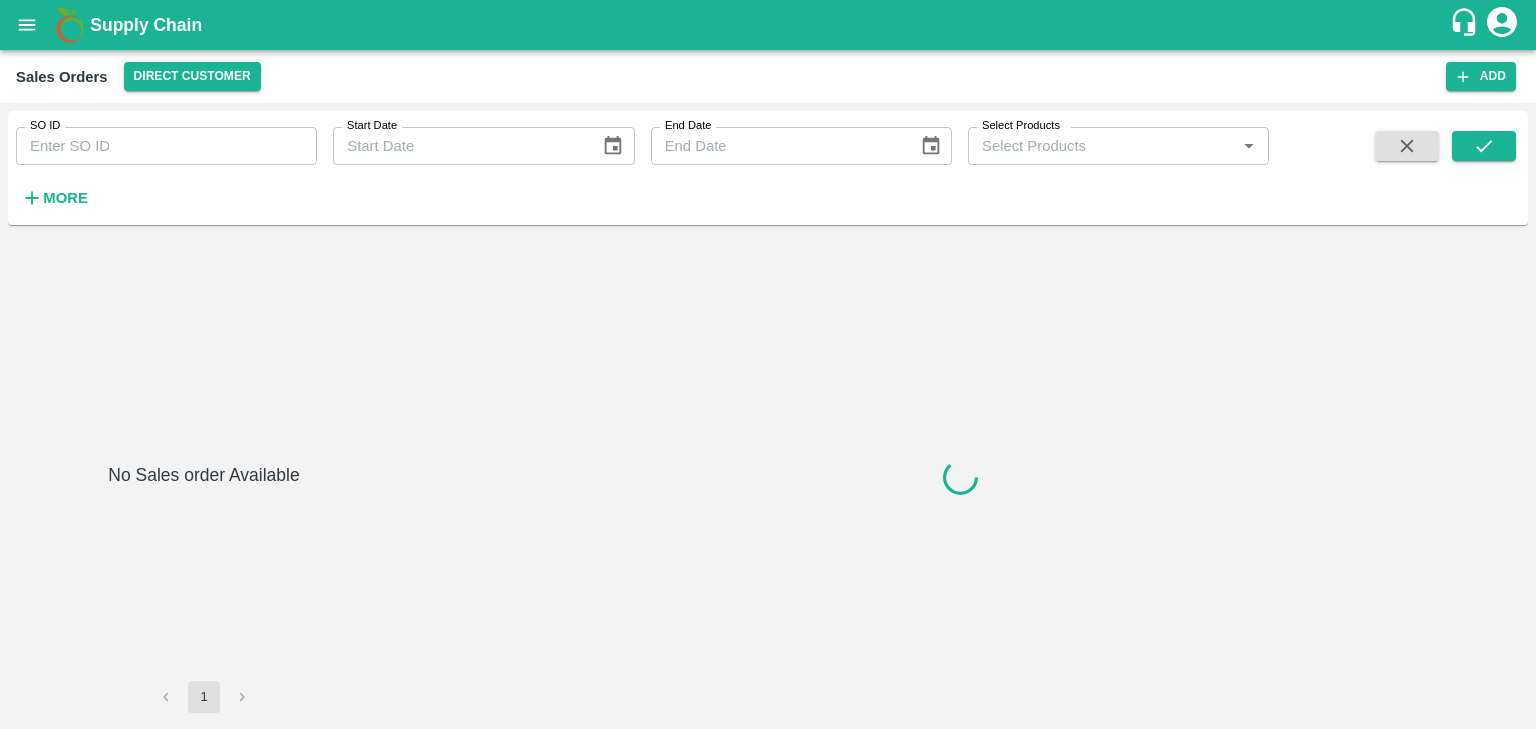 type on "[NUMBER]" 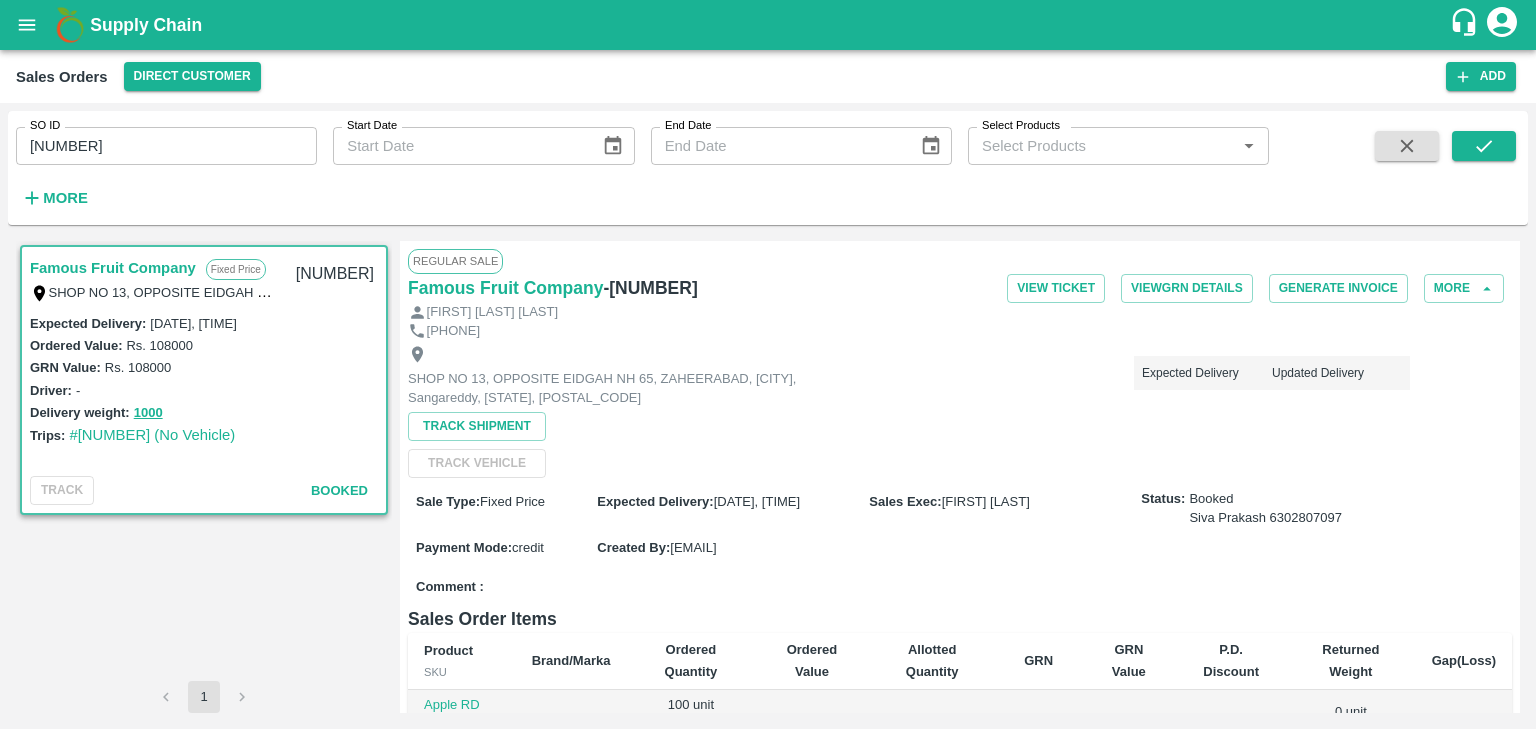 scroll, scrollTop: 348, scrollLeft: 0, axis: vertical 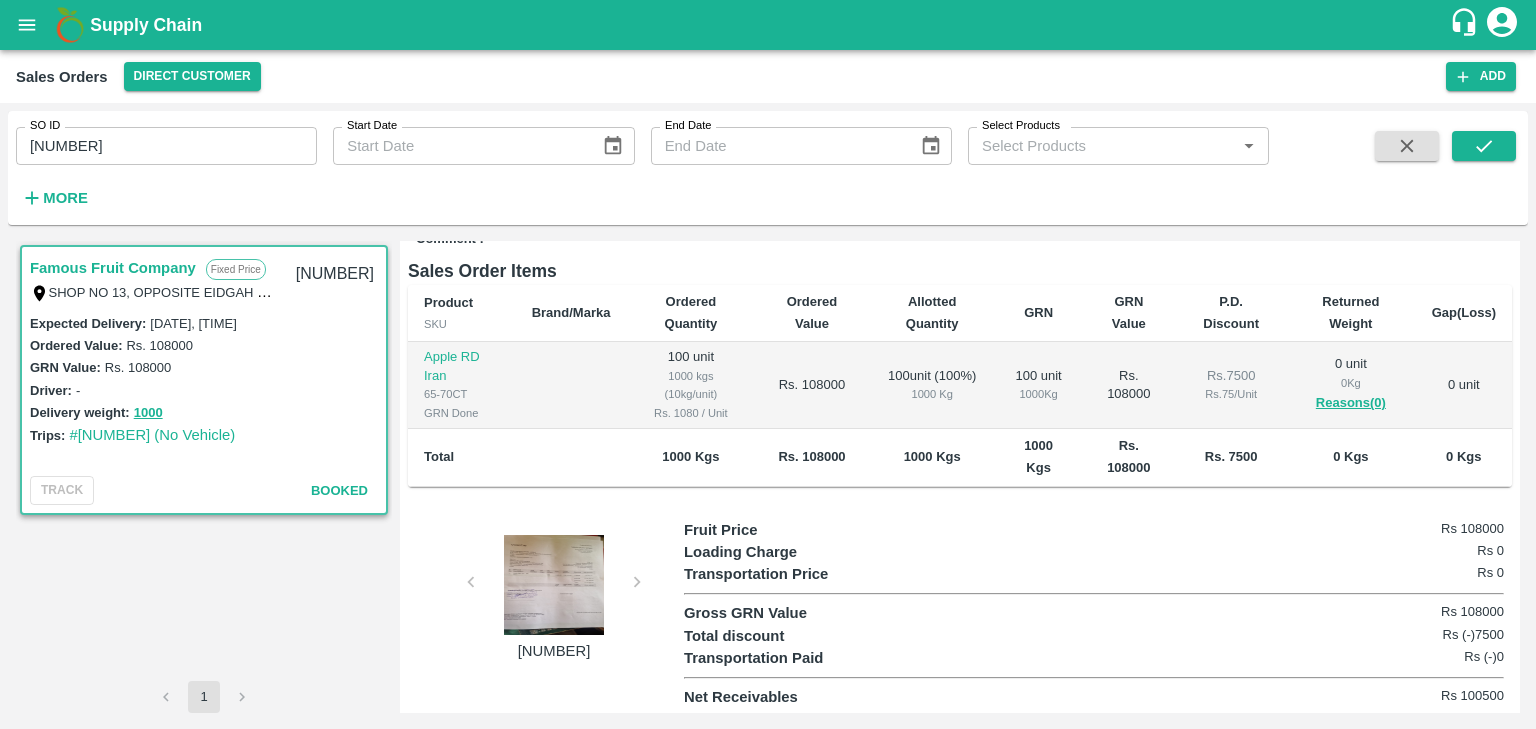 click at bounding box center (554, 585) 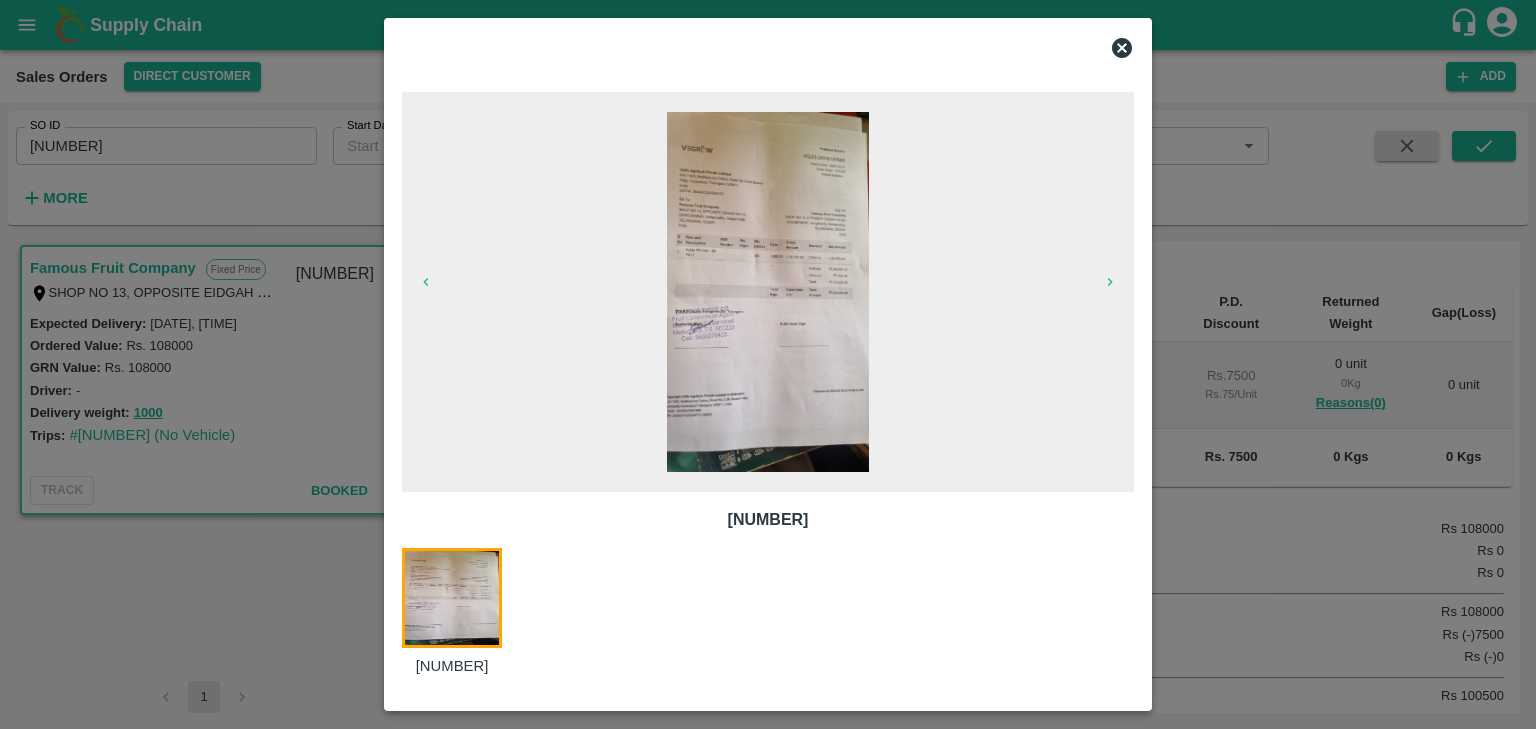 click at bounding box center [768, 292] 